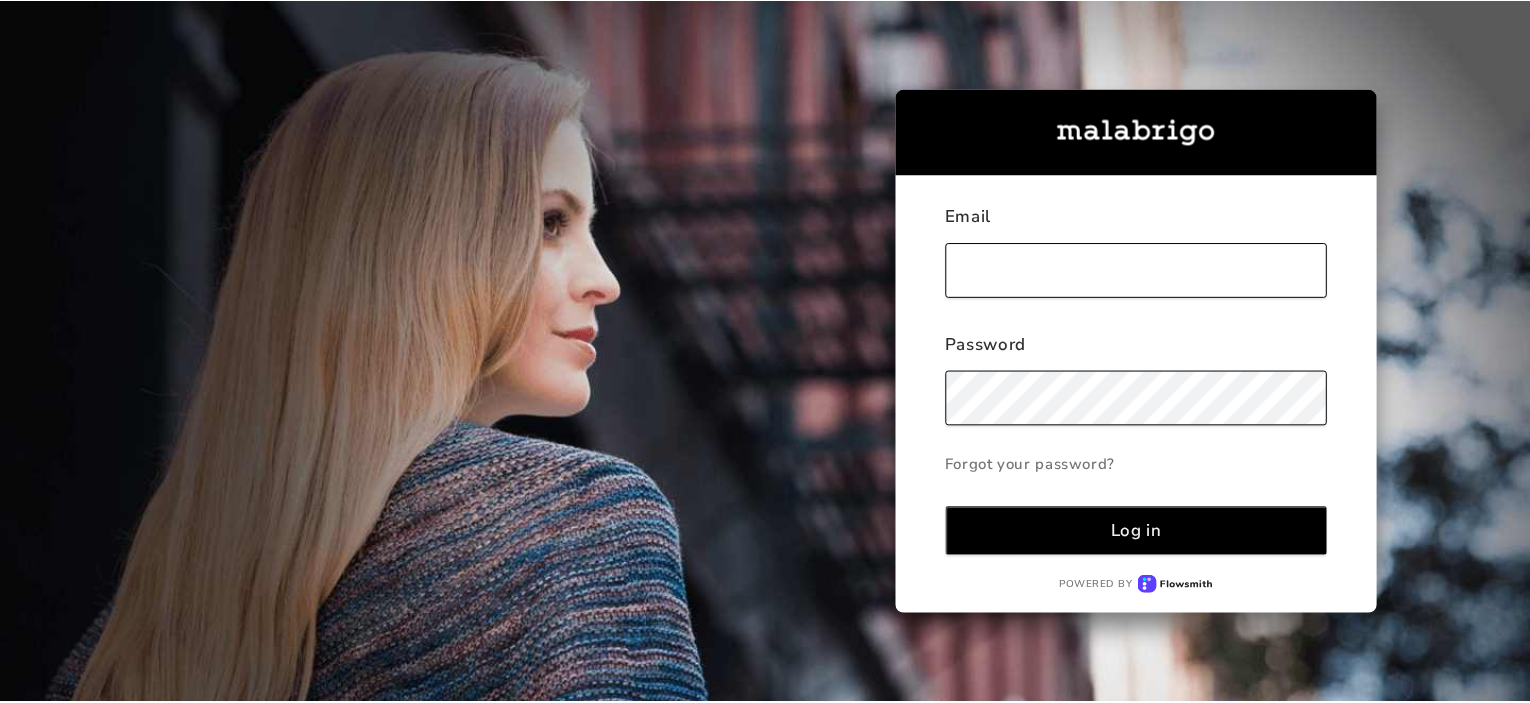 scroll, scrollTop: 0, scrollLeft: 0, axis: both 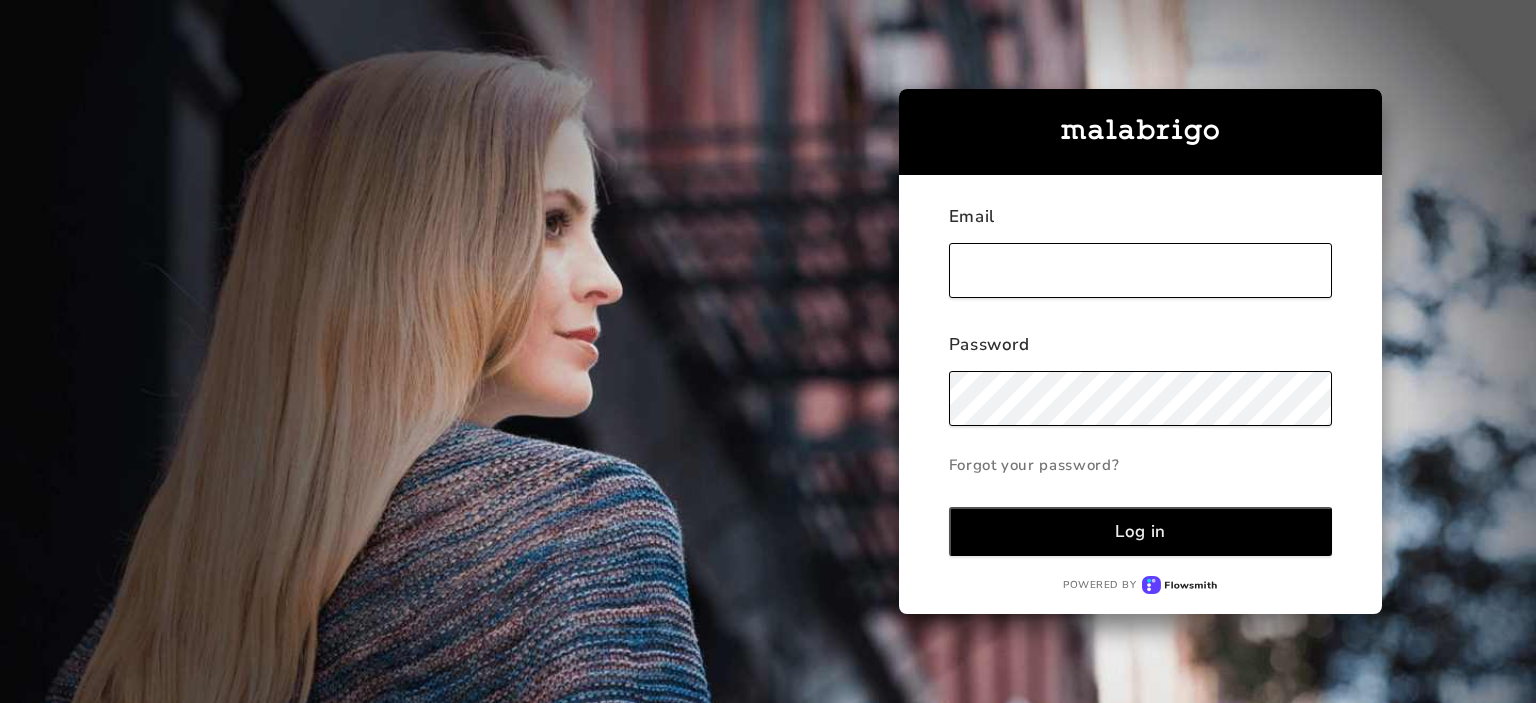 type on "[EMAIL_ADDRESS][DOMAIN_NAME]" 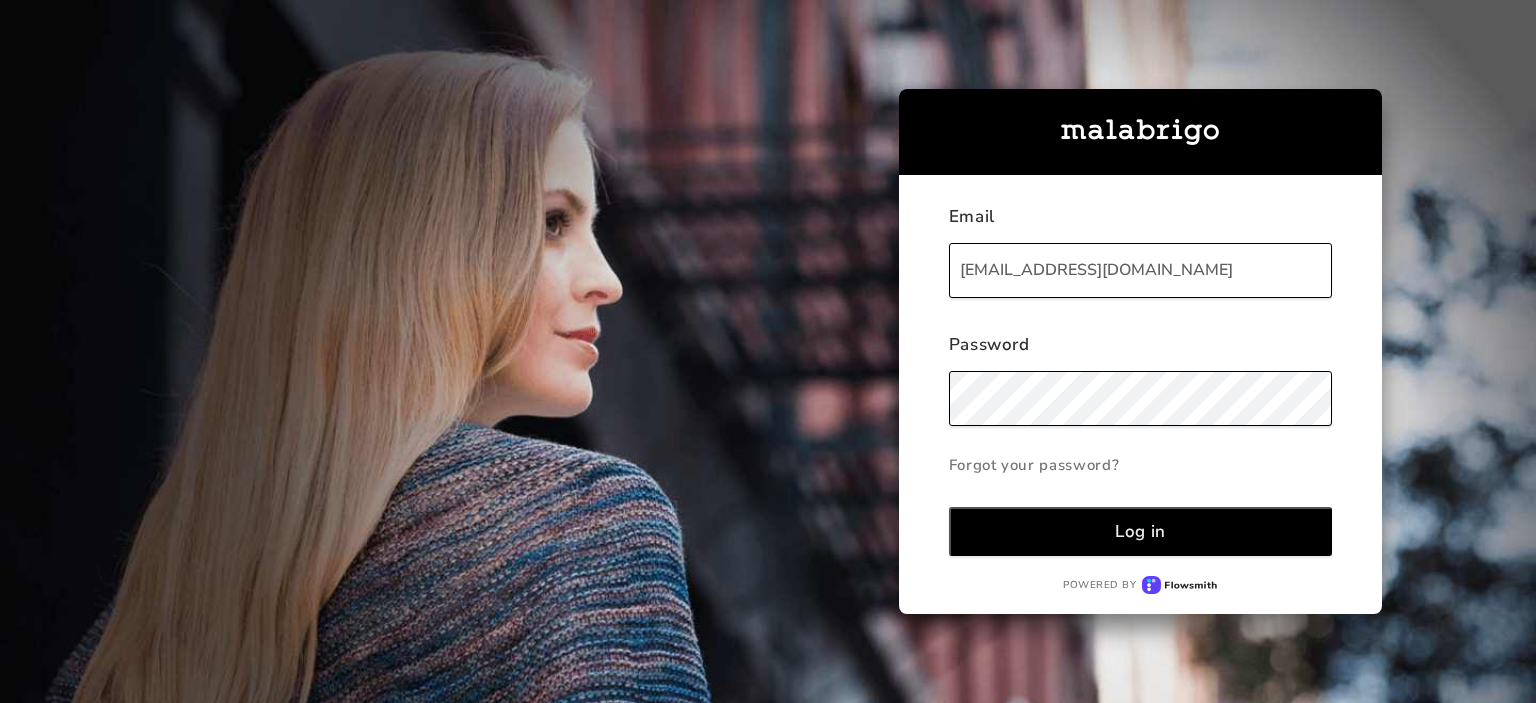 click on "Log in" at bounding box center [1140, 531] 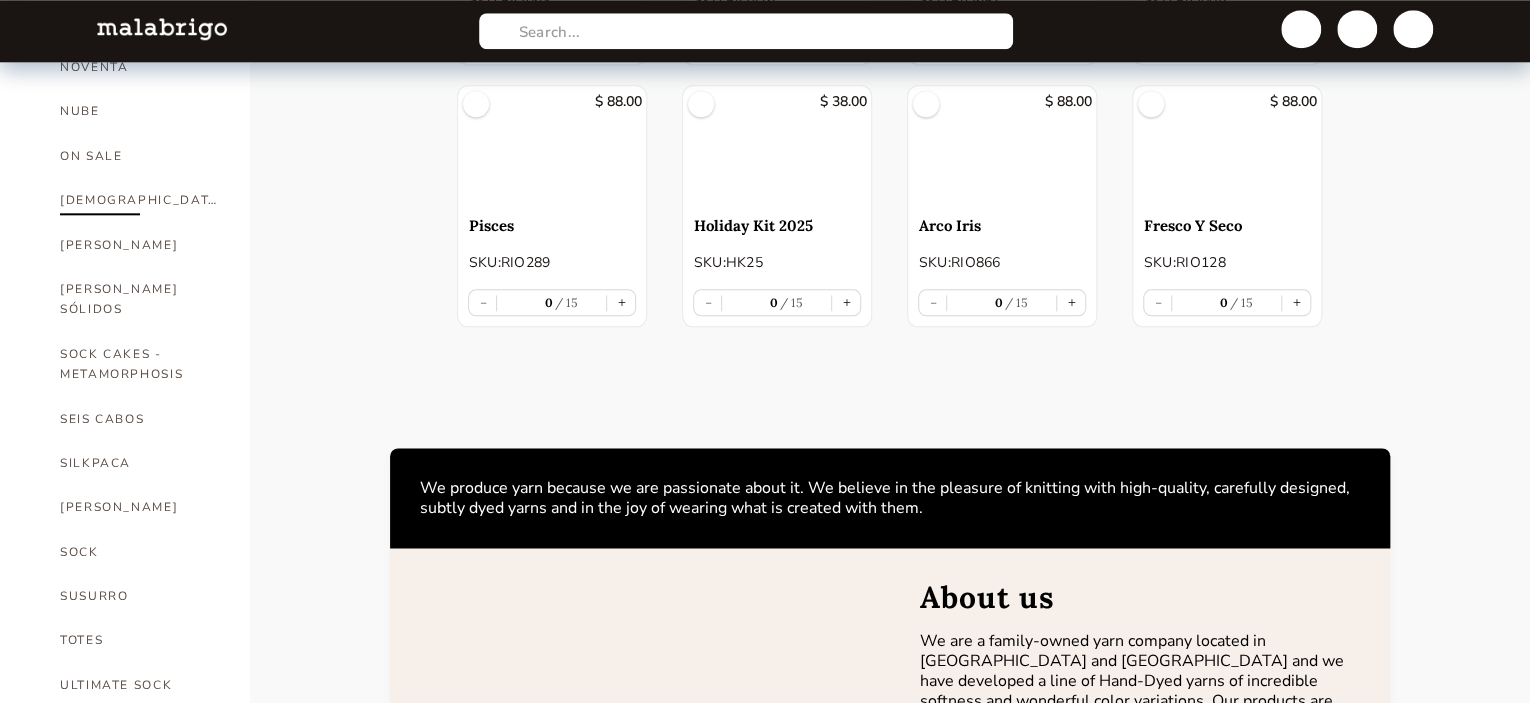 scroll, scrollTop: 835, scrollLeft: 0, axis: vertical 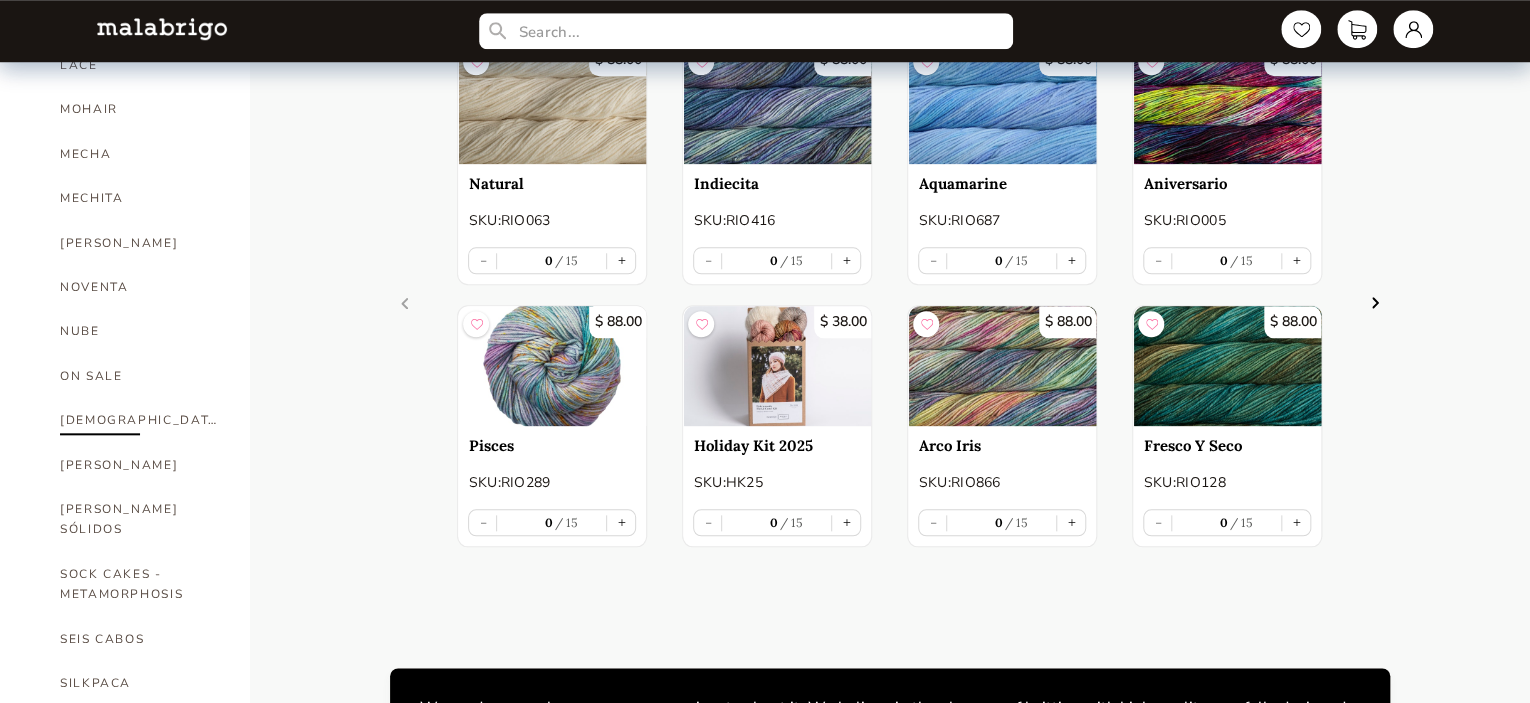 click on "[DEMOGRAPHIC_DATA]" at bounding box center (140, 420) 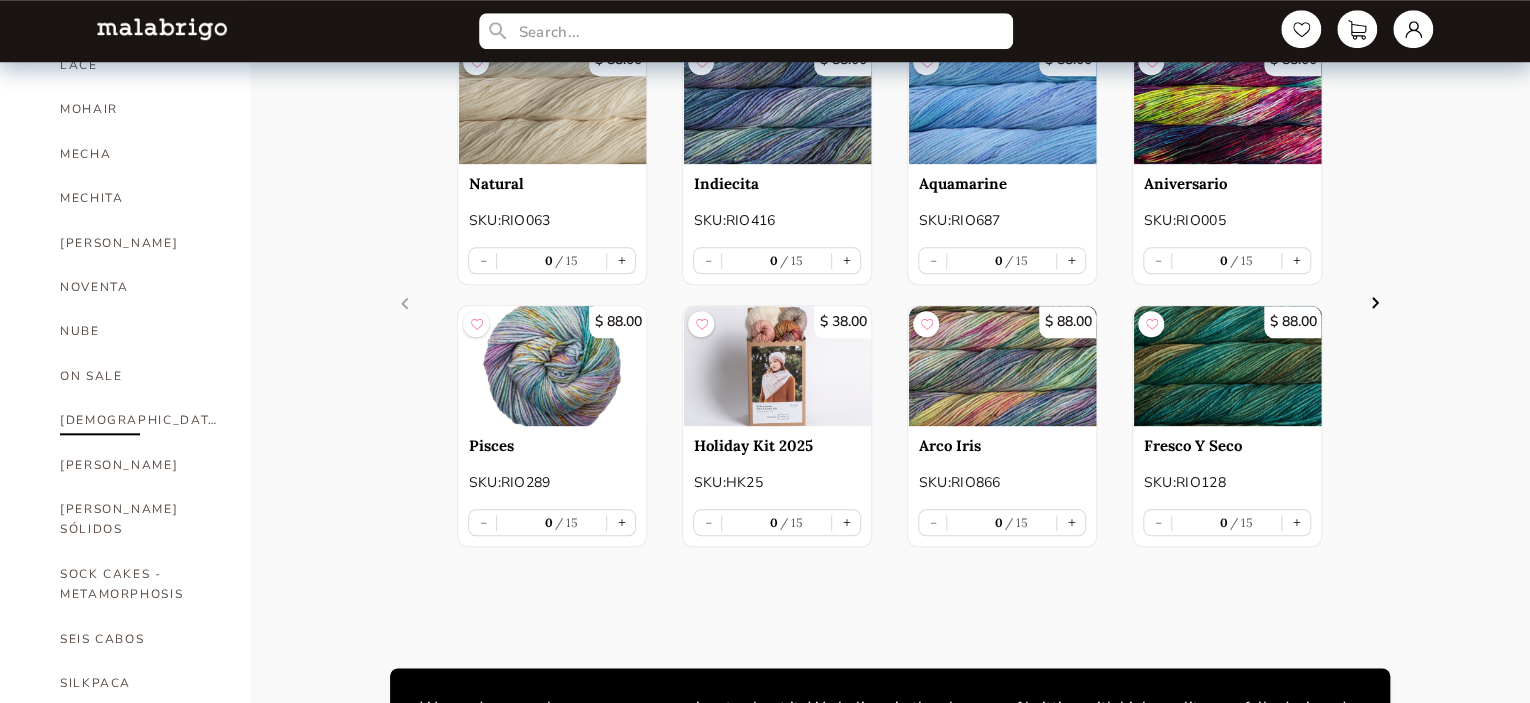 select on "INDEX" 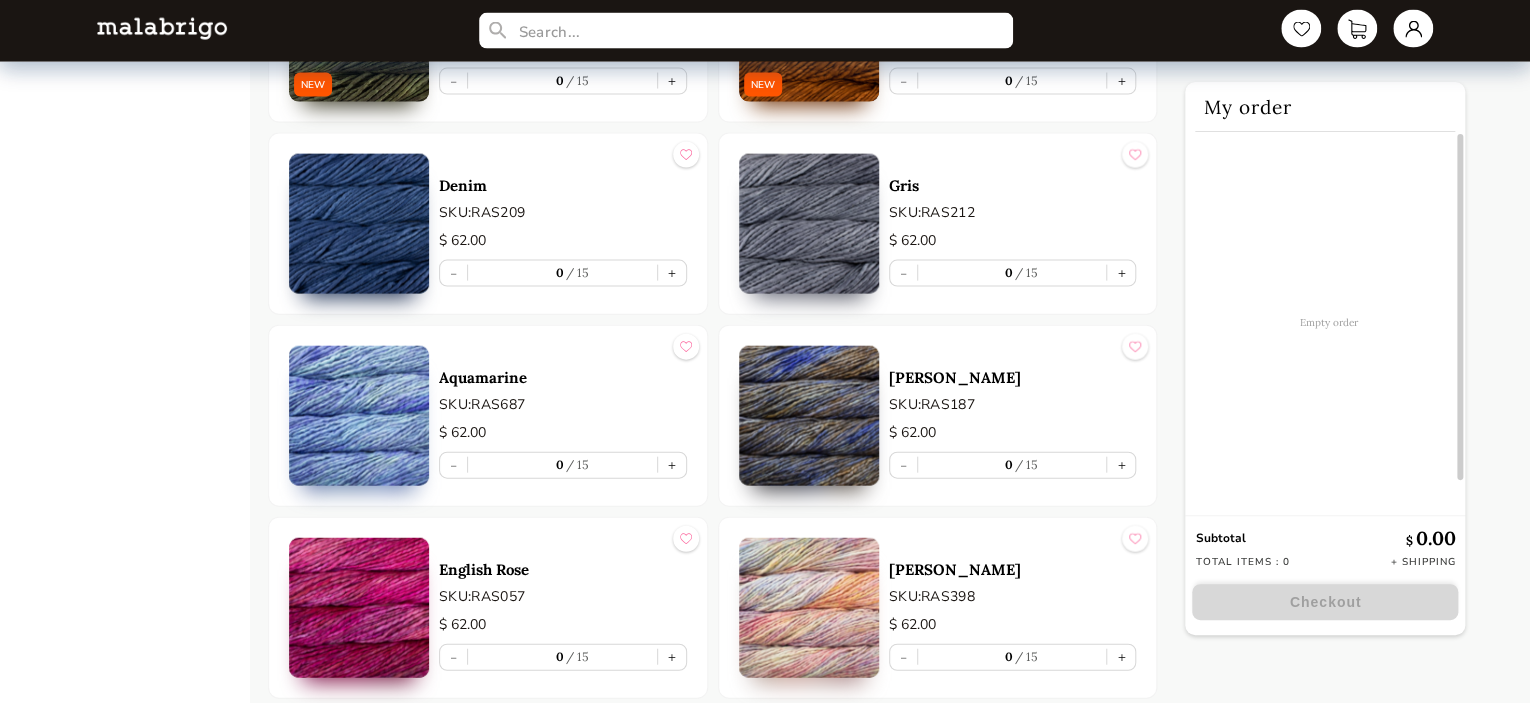 scroll, scrollTop: 2135, scrollLeft: 0, axis: vertical 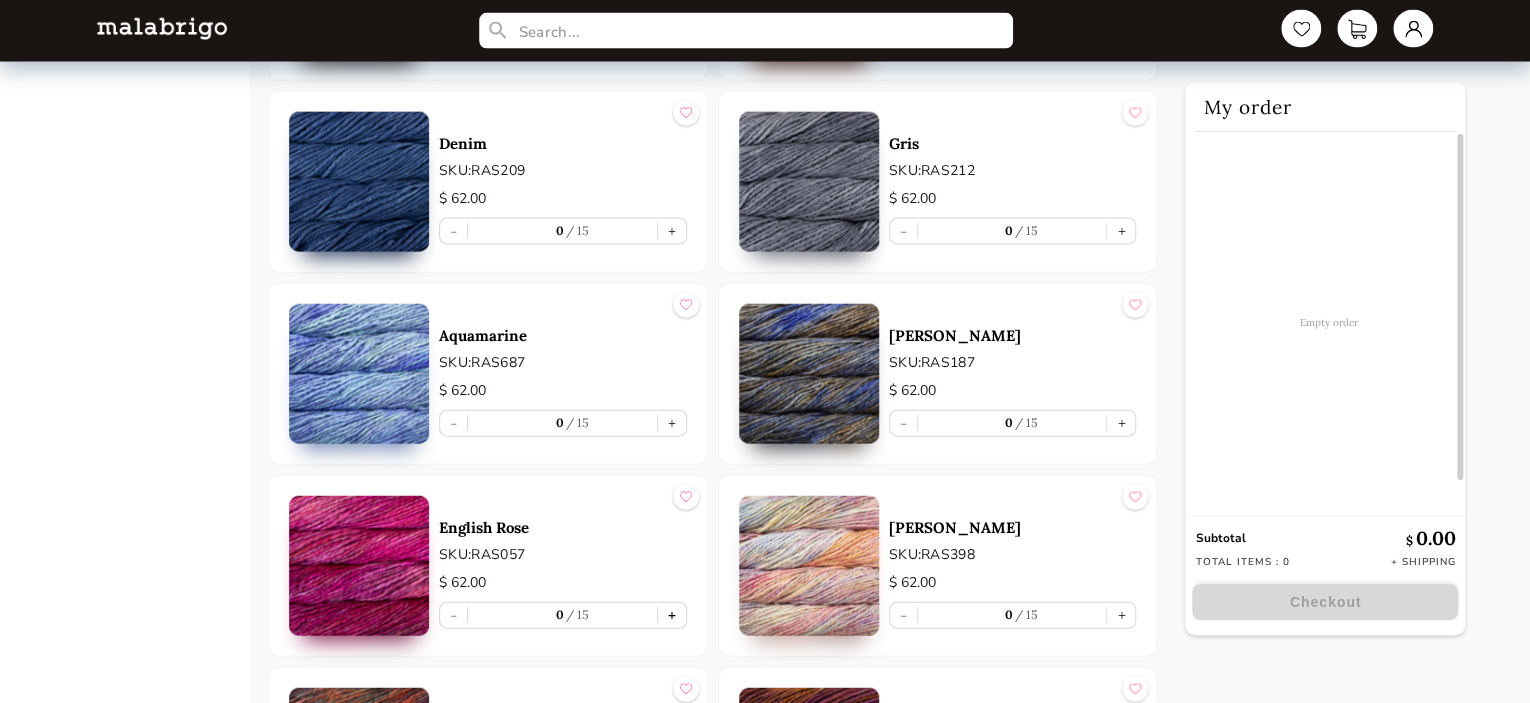 click on "+" at bounding box center [672, 615] 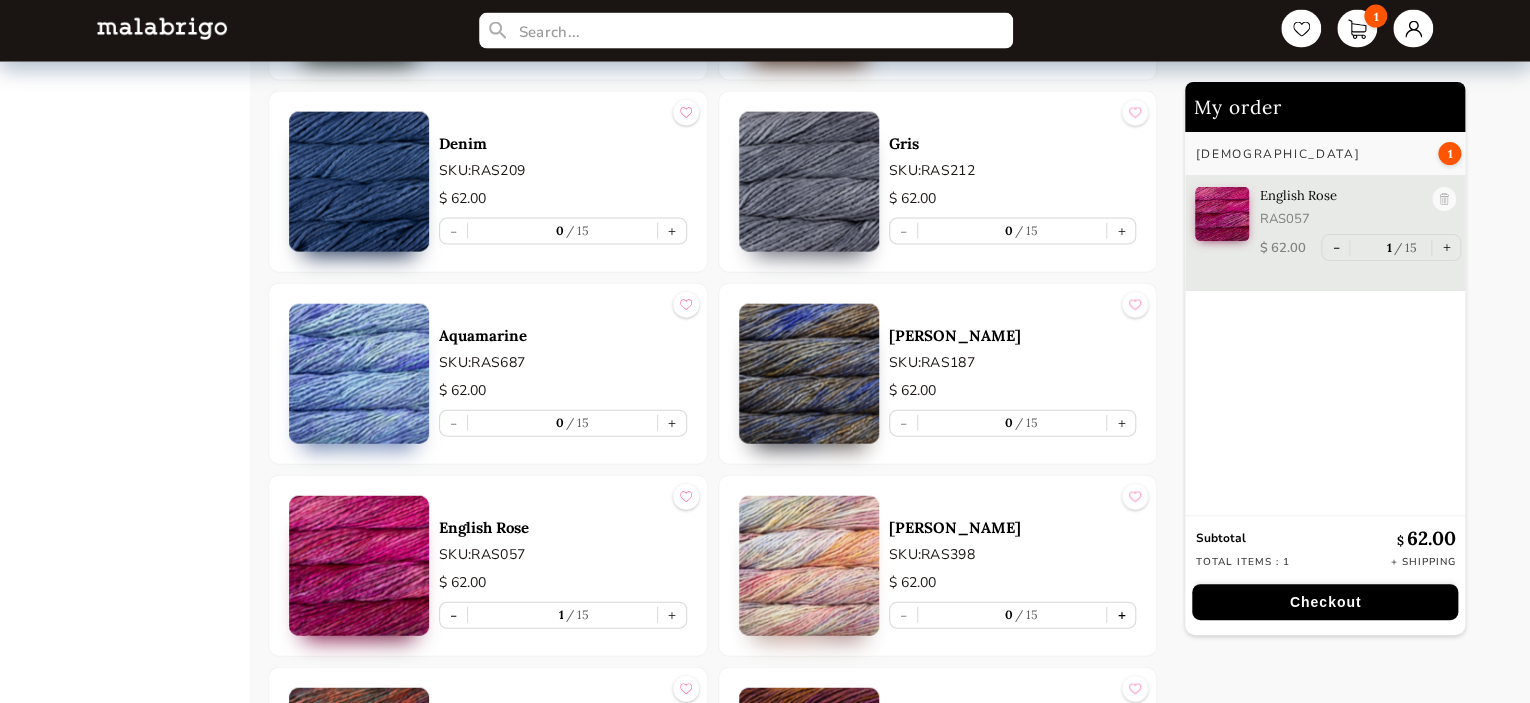click on "+" at bounding box center [1121, 615] 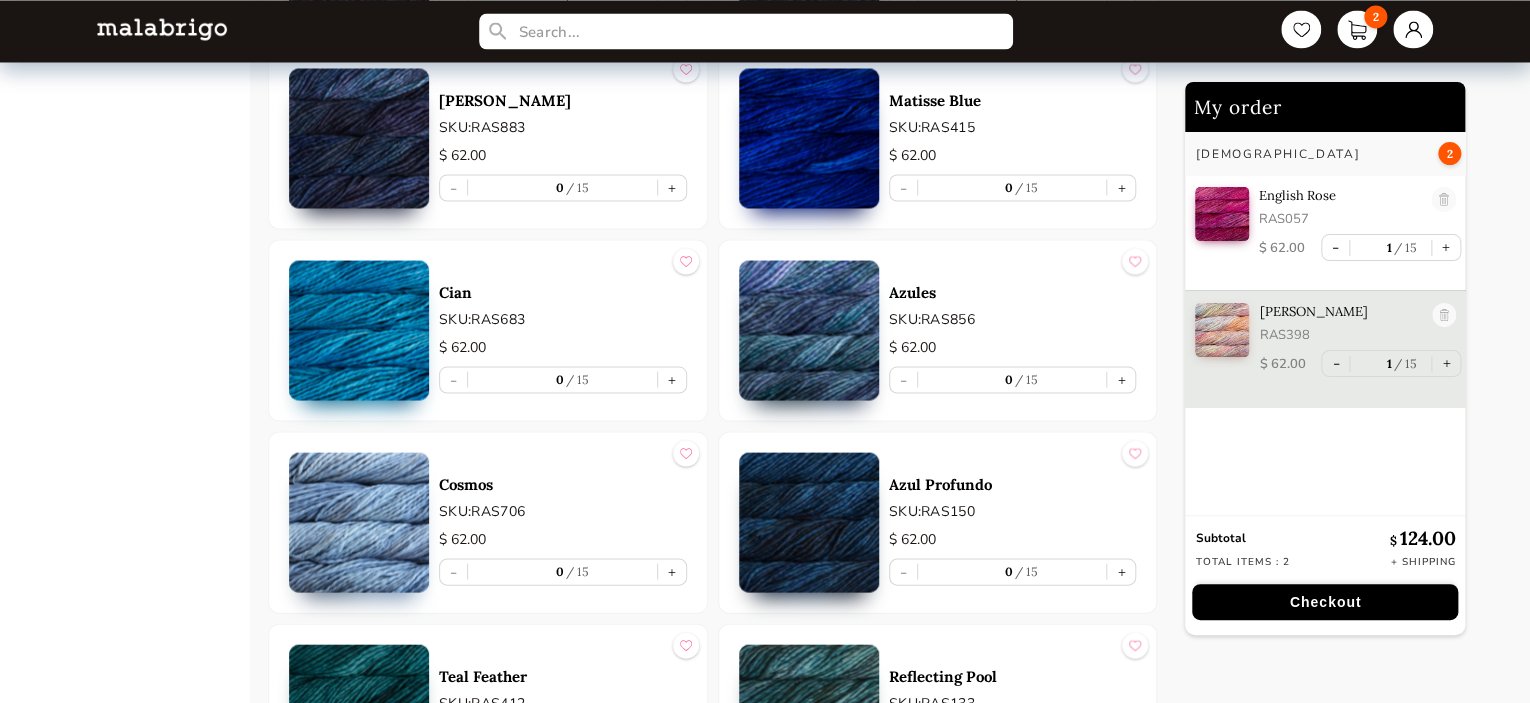 scroll, scrollTop: 5935, scrollLeft: 0, axis: vertical 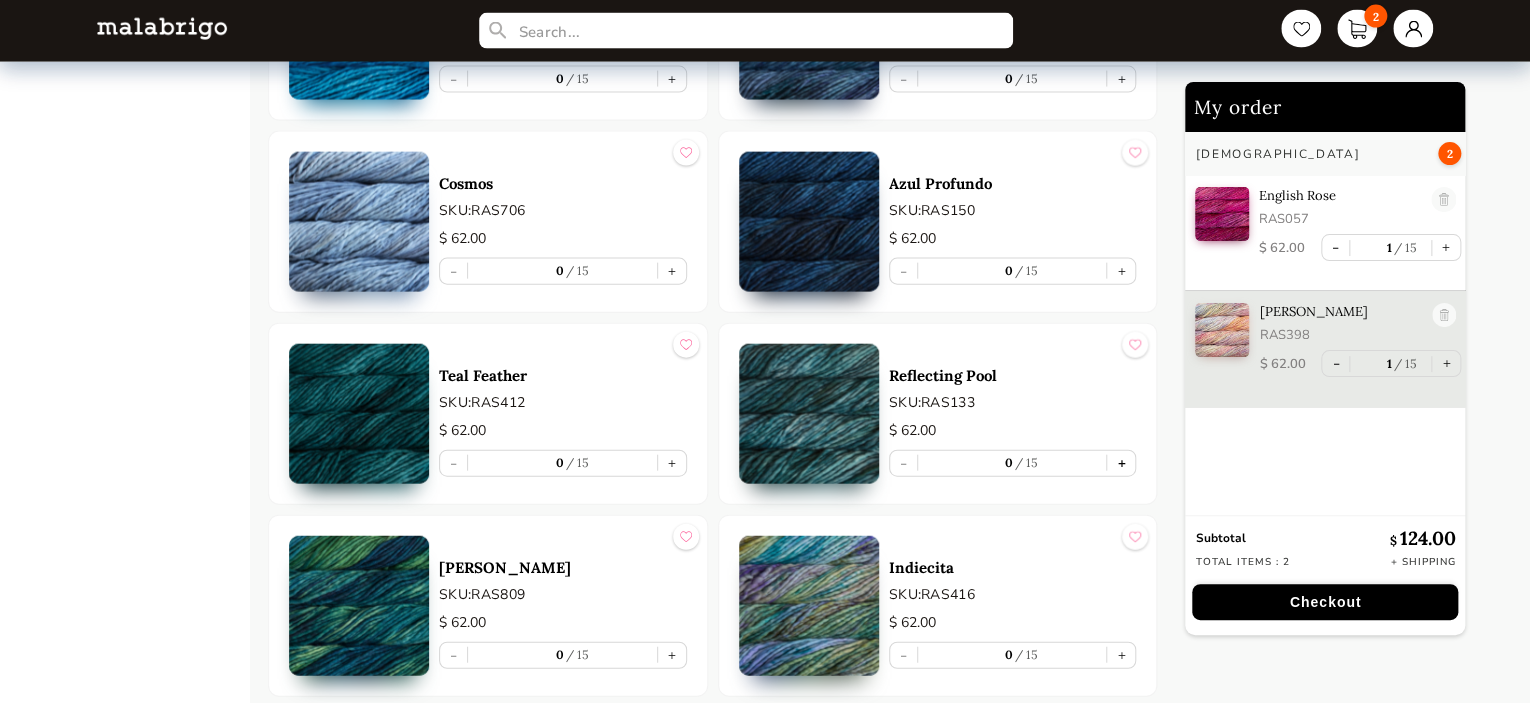click on "+" at bounding box center (1121, 463) 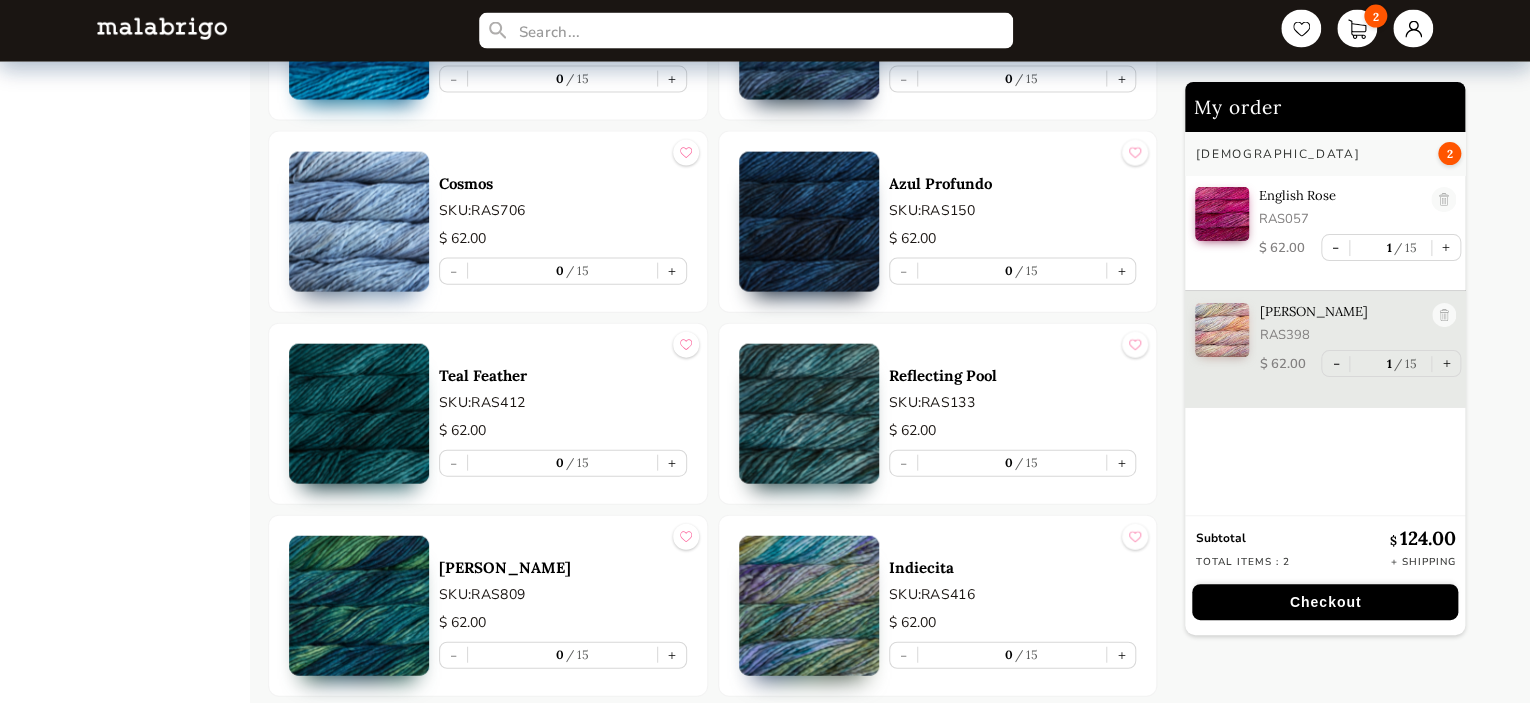 type on "1" 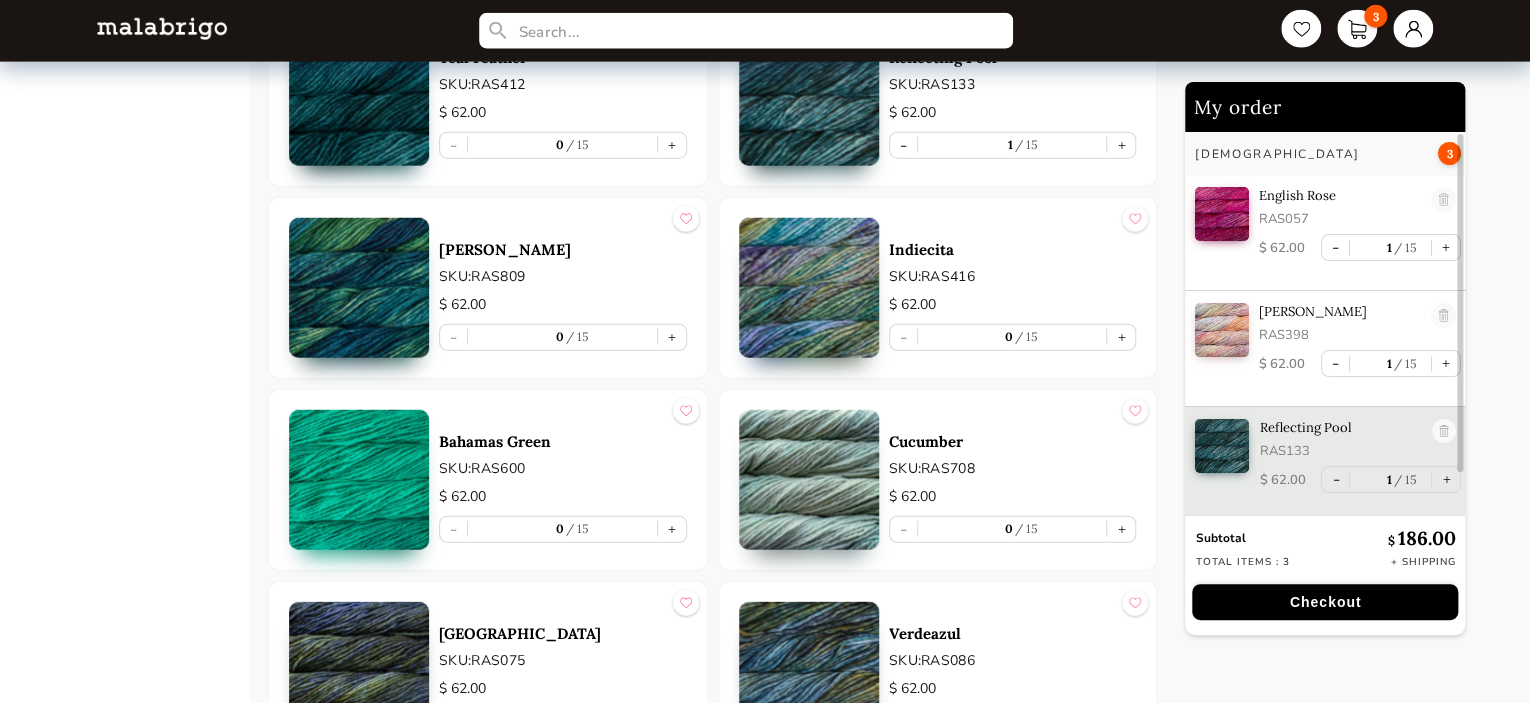 scroll, scrollTop: 6535, scrollLeft: 0, axis: vertical 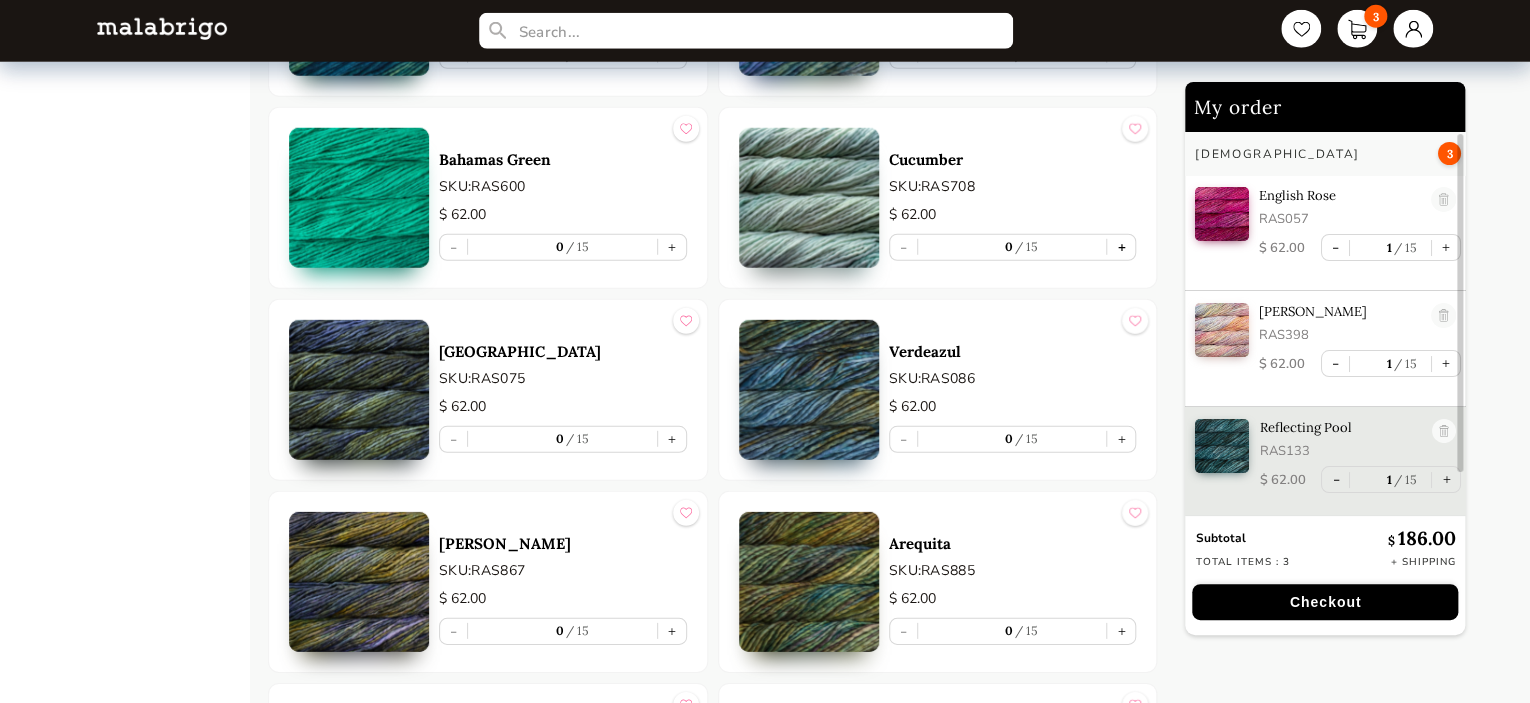 click on "+" at bounding box center [1121, 247] 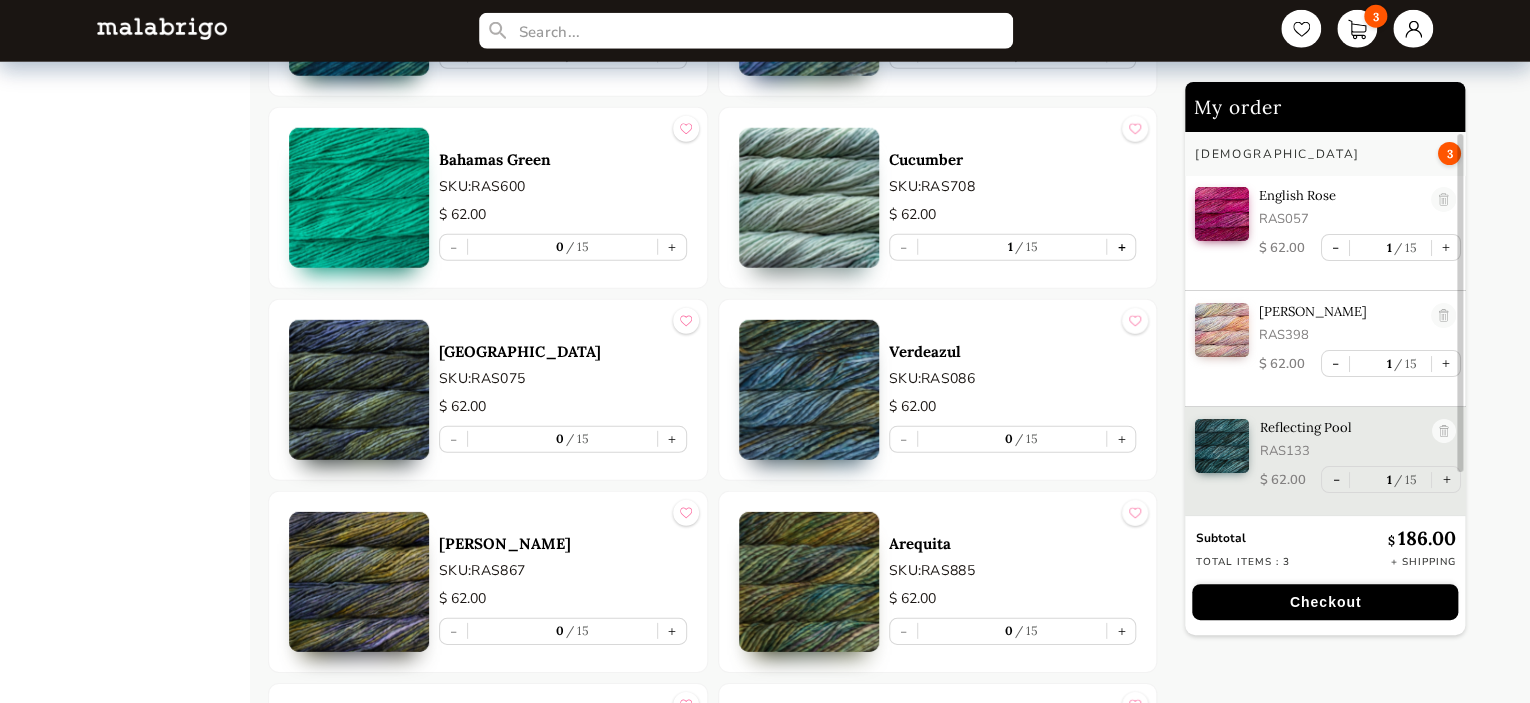 scroll, scrollTop: 56, scrollLeft: 0, axis: vertical 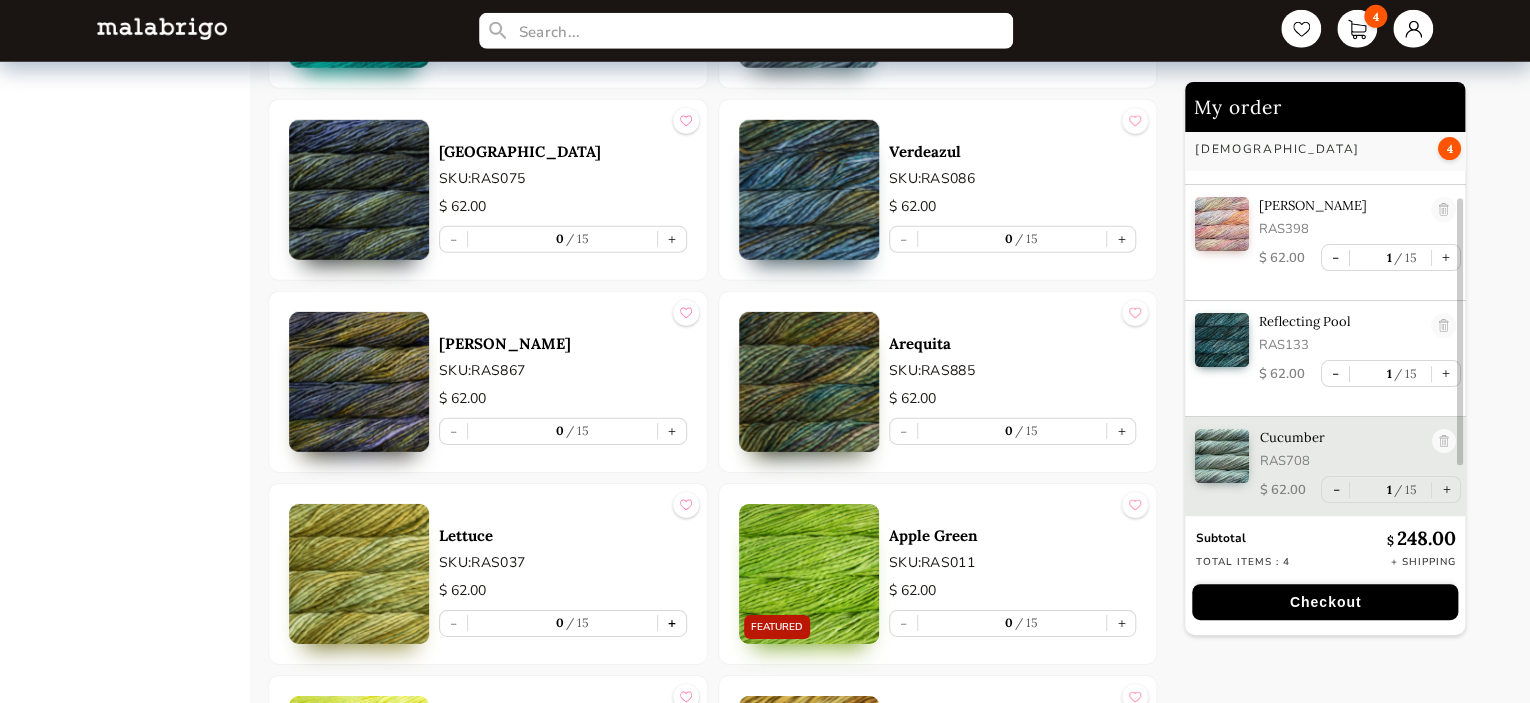 click on "+" at bounding box center [672, 623] 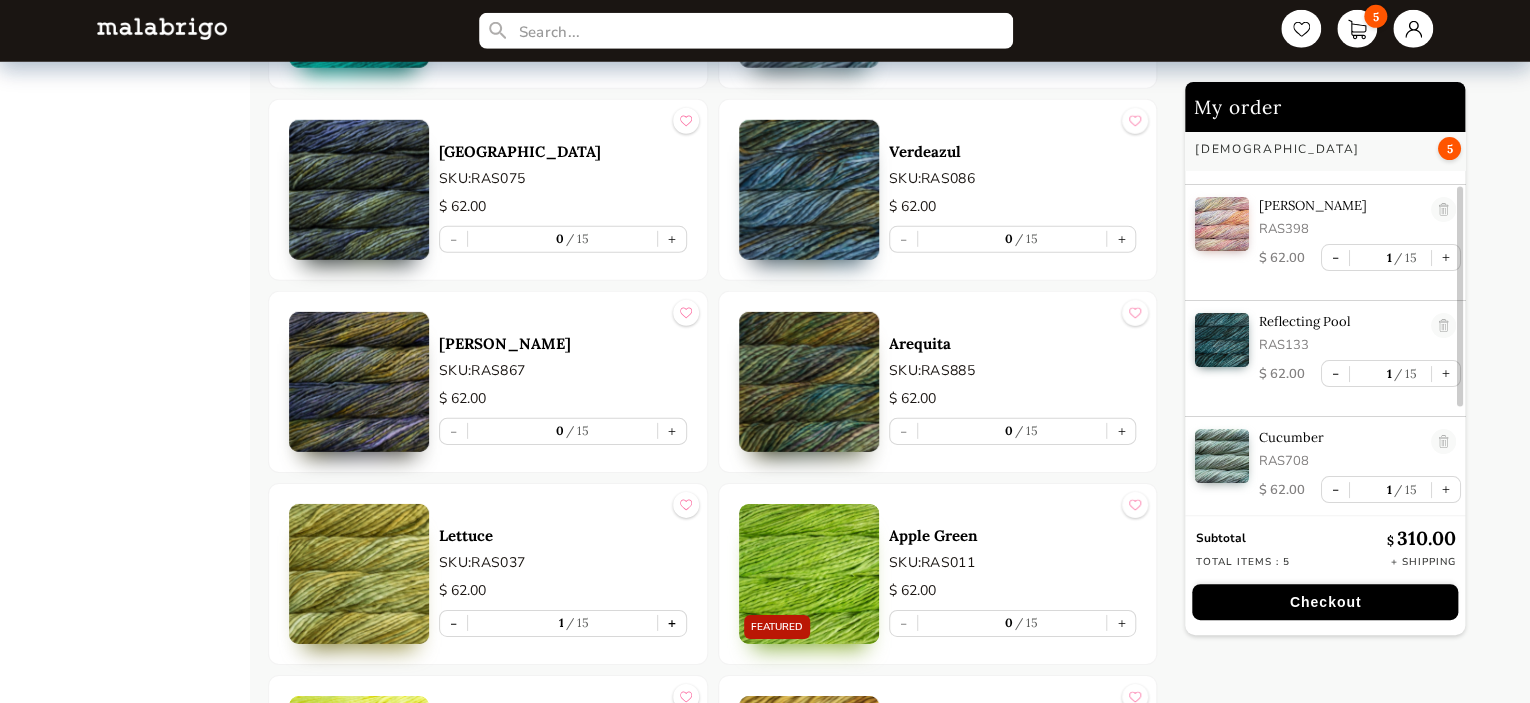 scroll, scrollTop: 217, scrollLeft: 0, axis: vertical 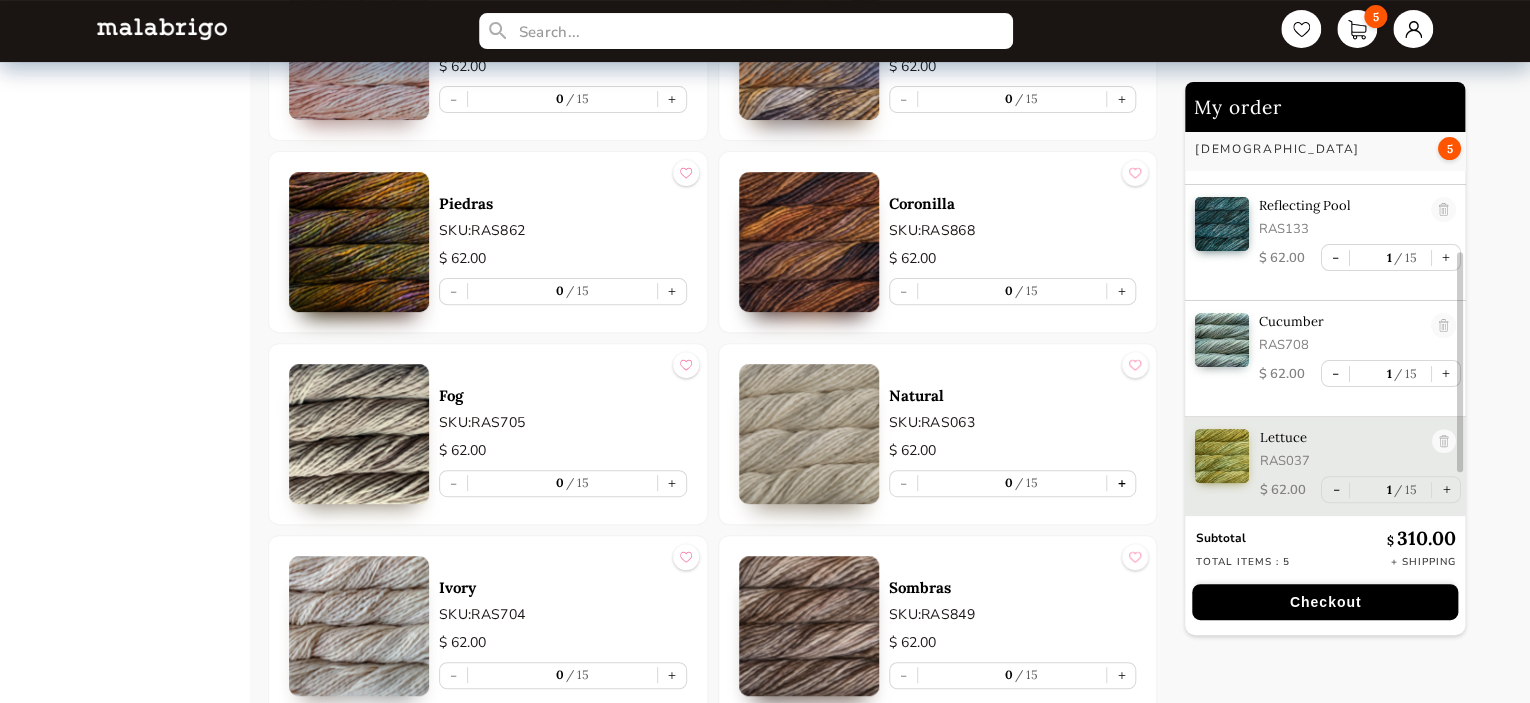 click on "+" at bounding box center (1121, 483) 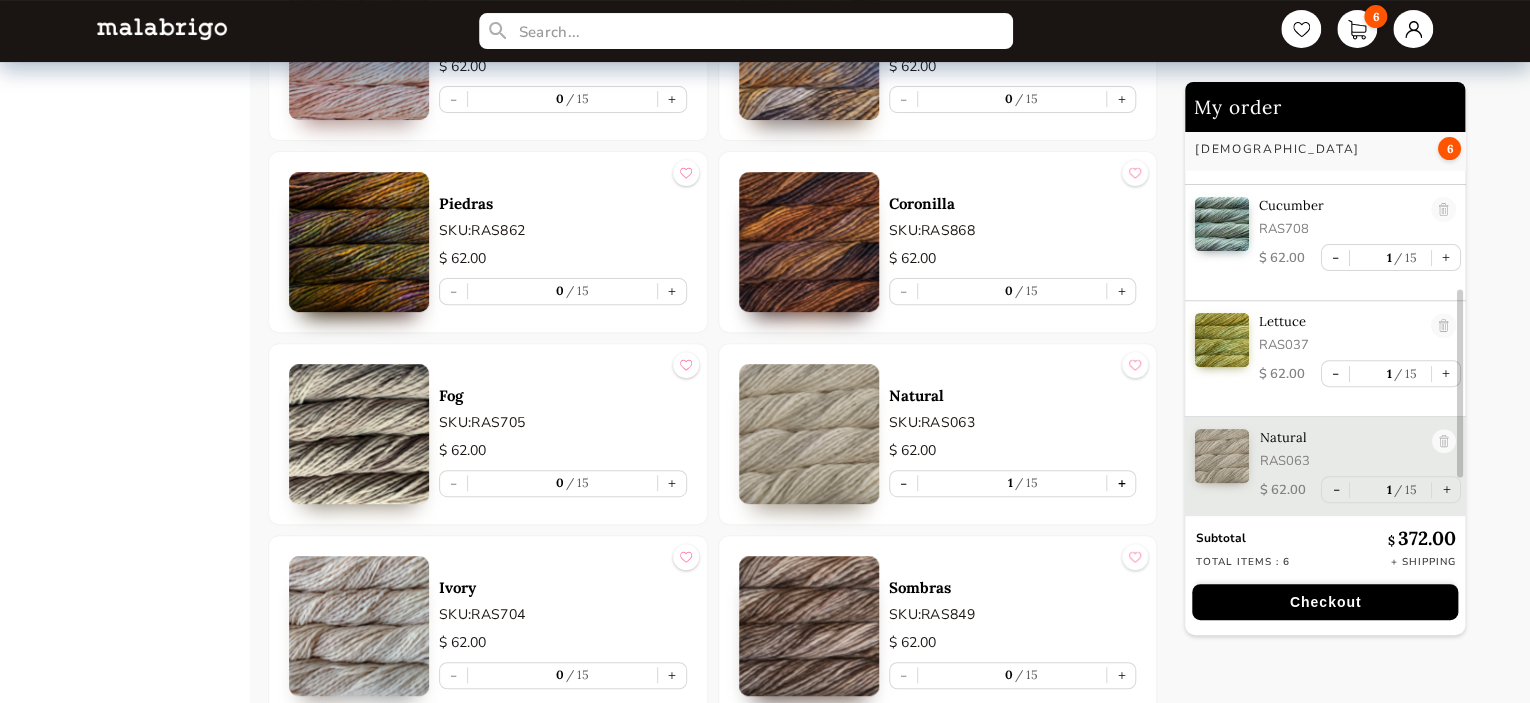 click on "+" at bounding box center (1121, 483) 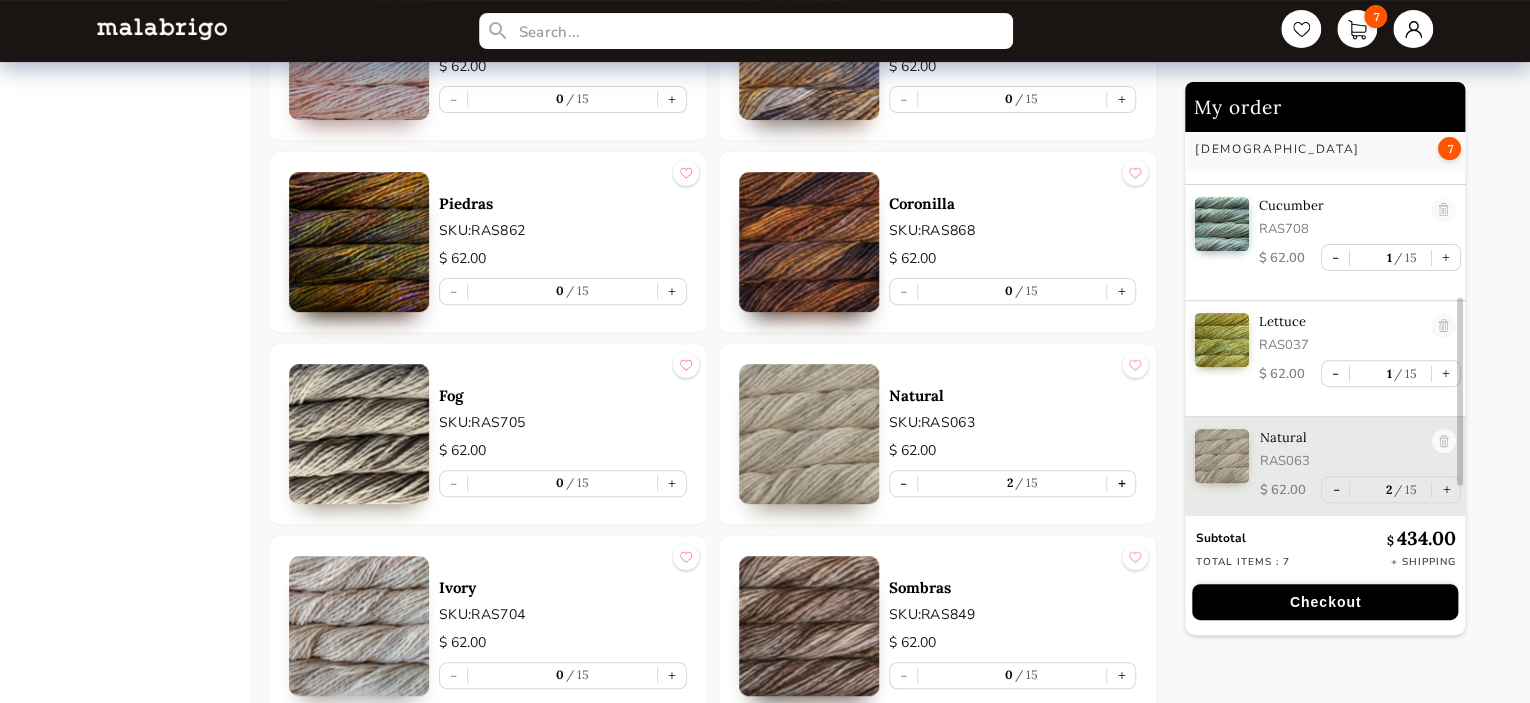 scroll, scrollTop: 351, scrollLeft: 0, axis: vertical 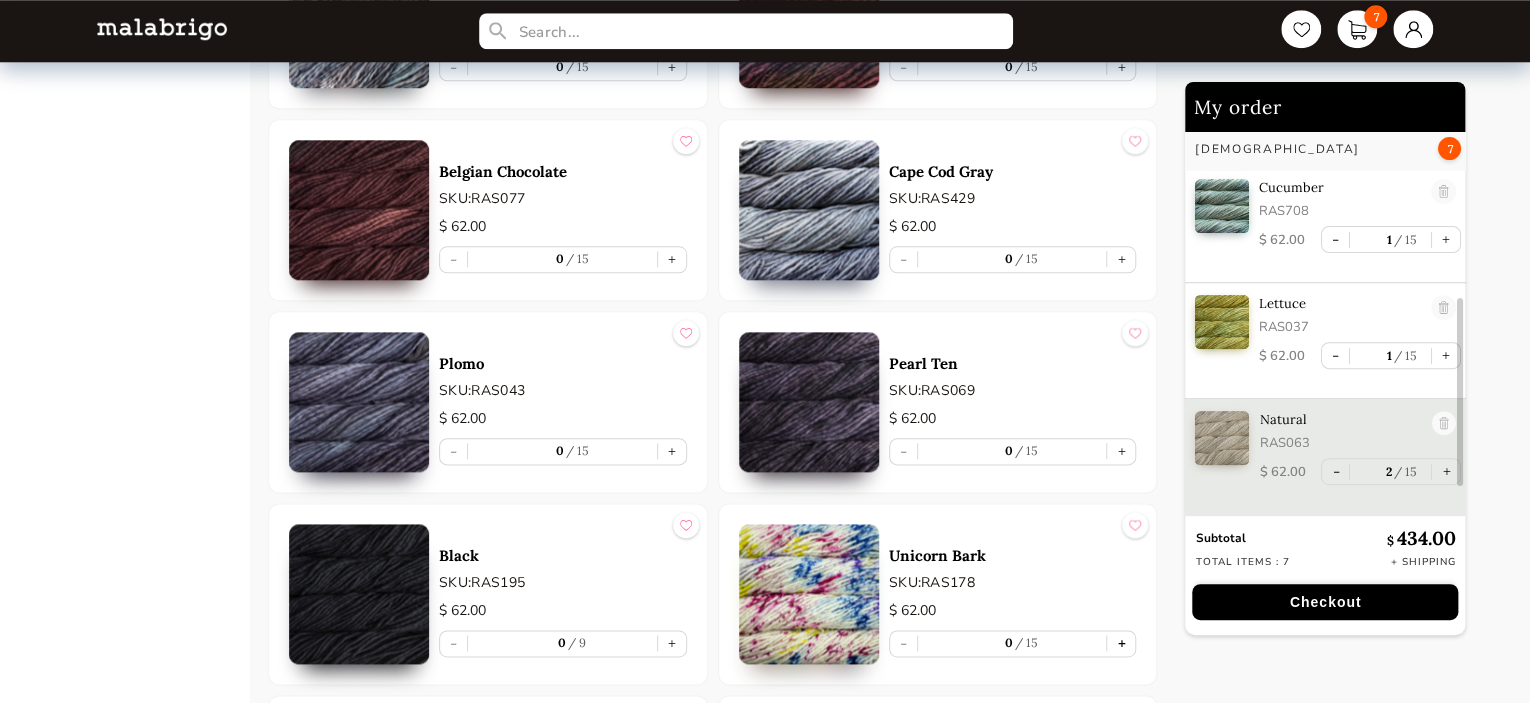 click on "+" at bounding box center [1121, 643] 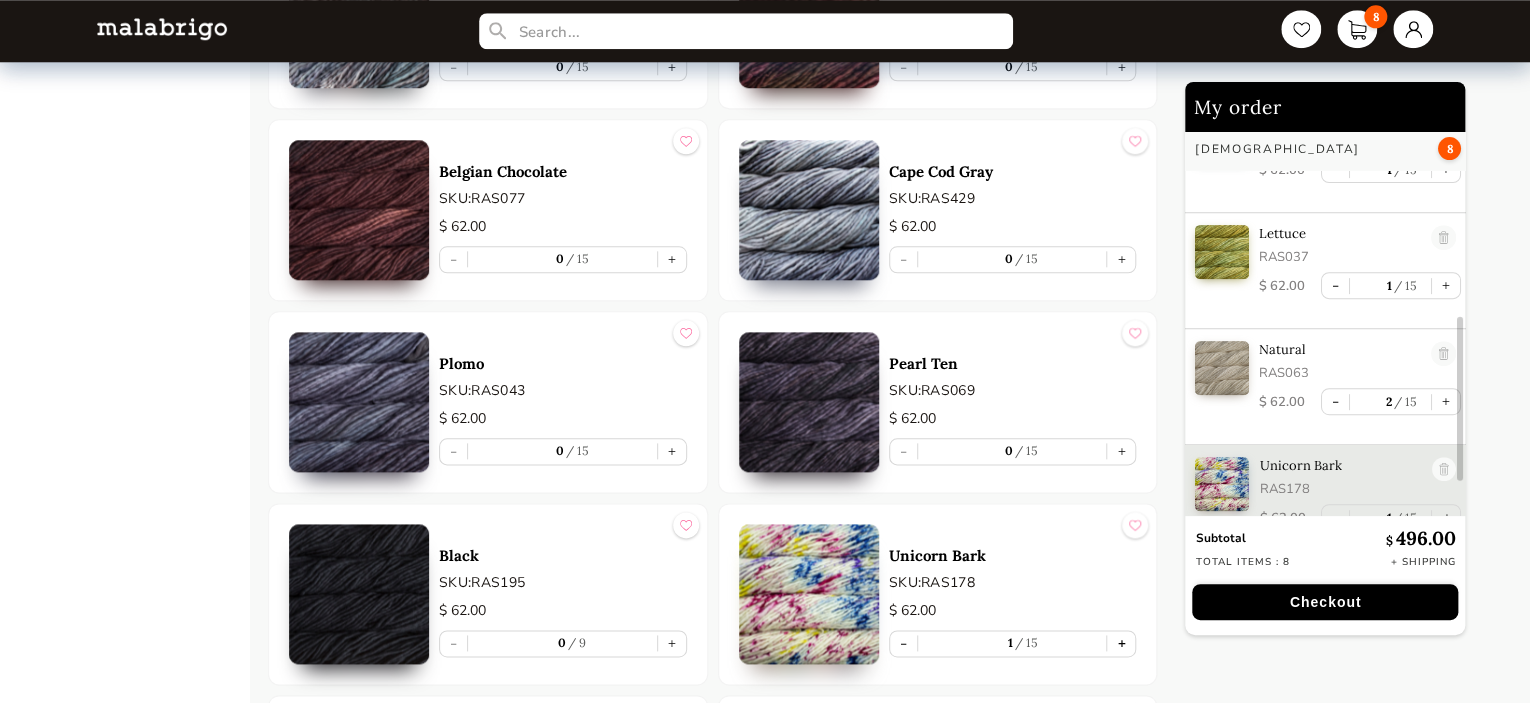scroll, scrollTop: 449, scrollLeft: 0, axis: vertical 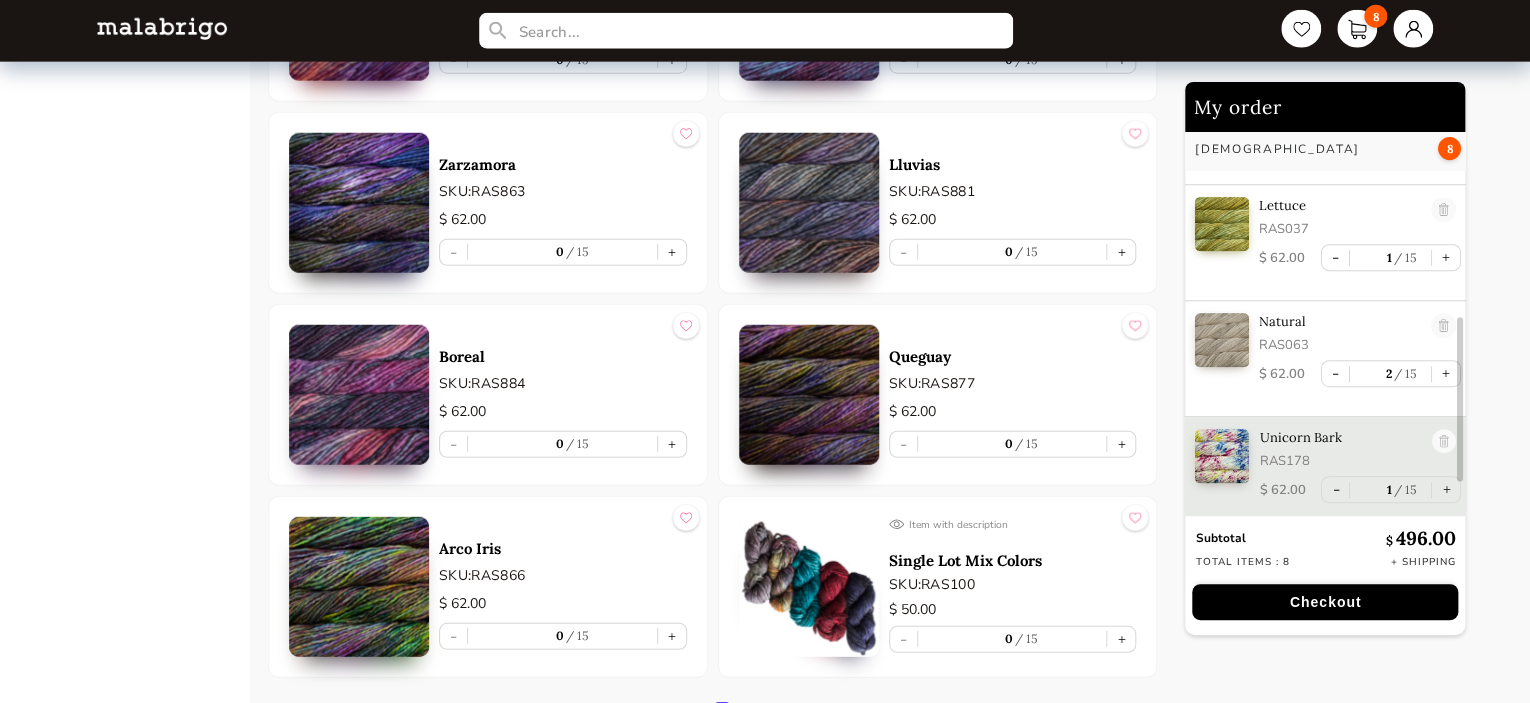 click on "Checkout" at bounding box center (1325, 602) 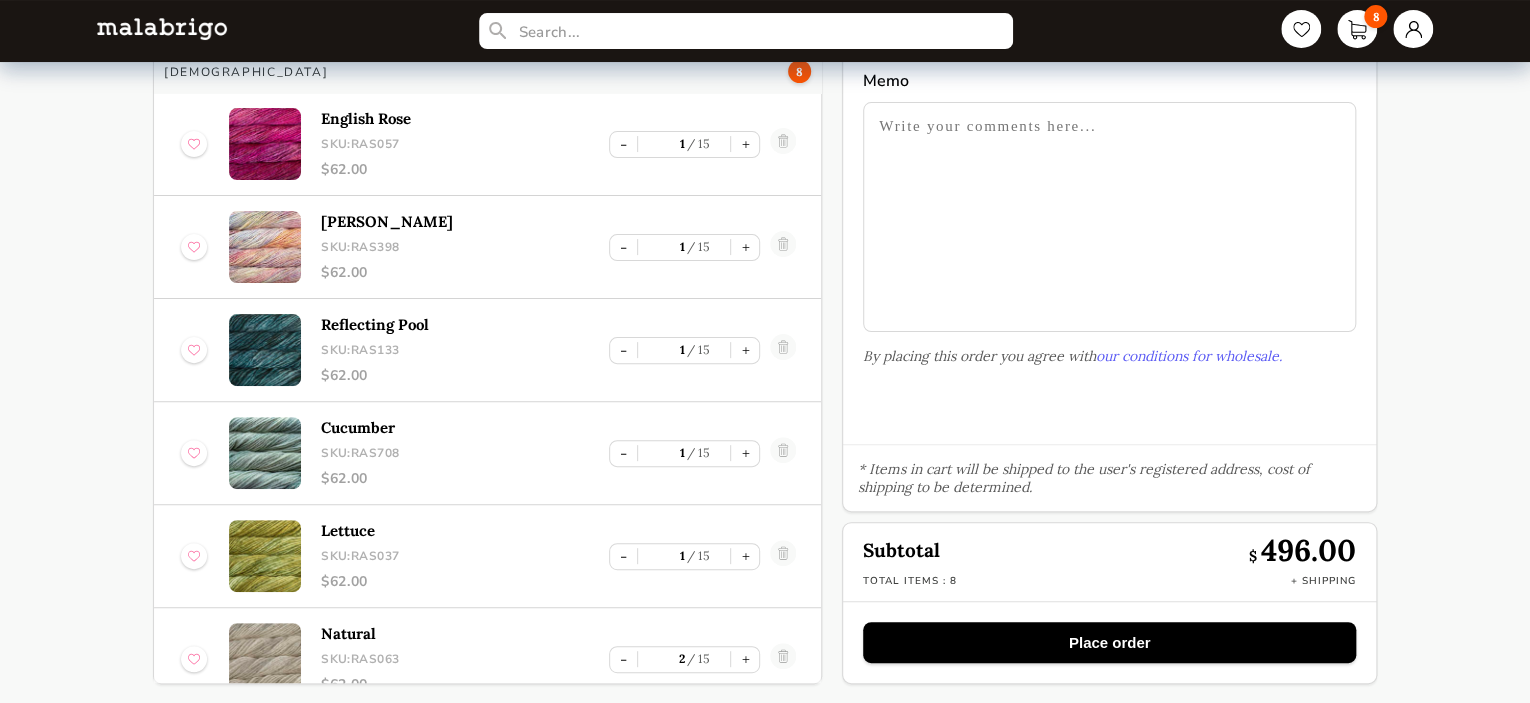 click on "Place order" at bounding box center (1109, 642) 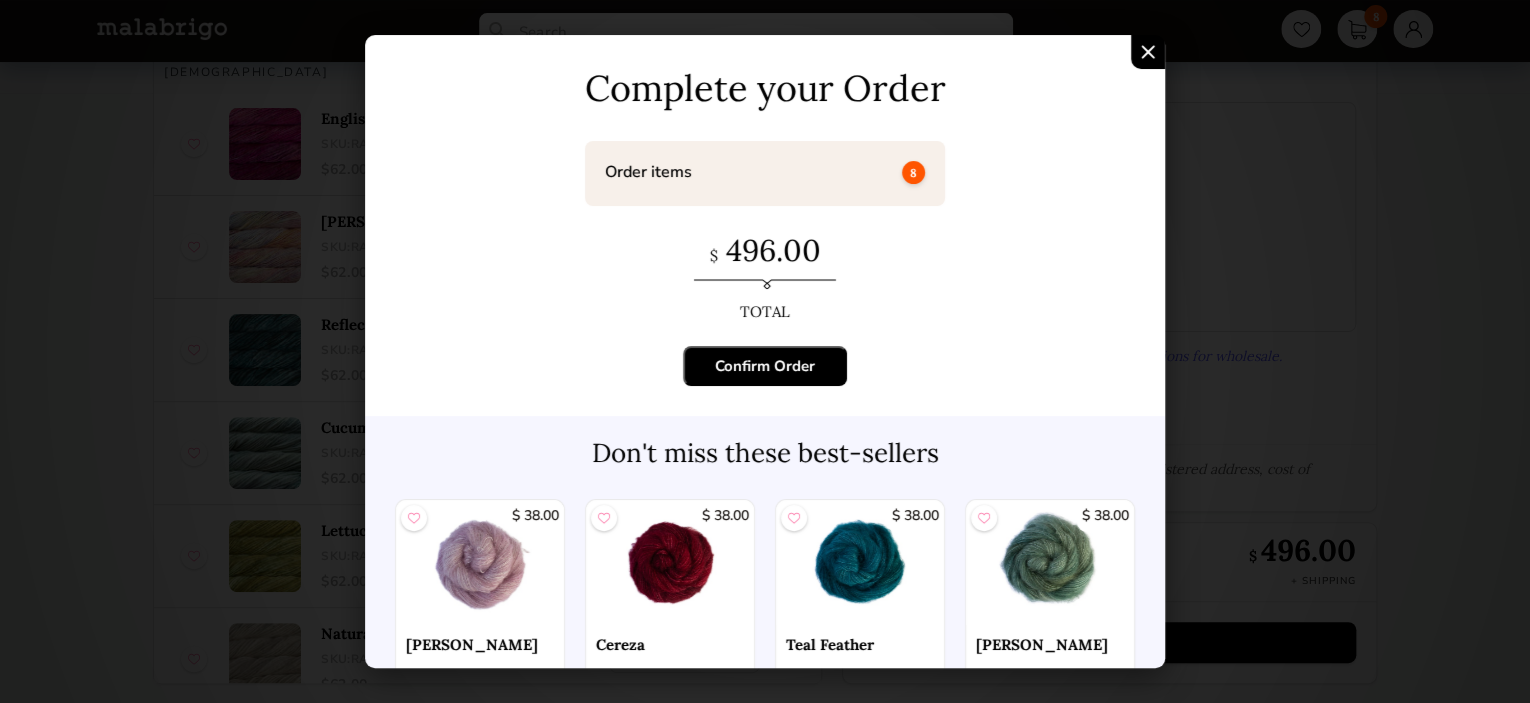 click on "Confirm Order" at bounding box center (765, 366) 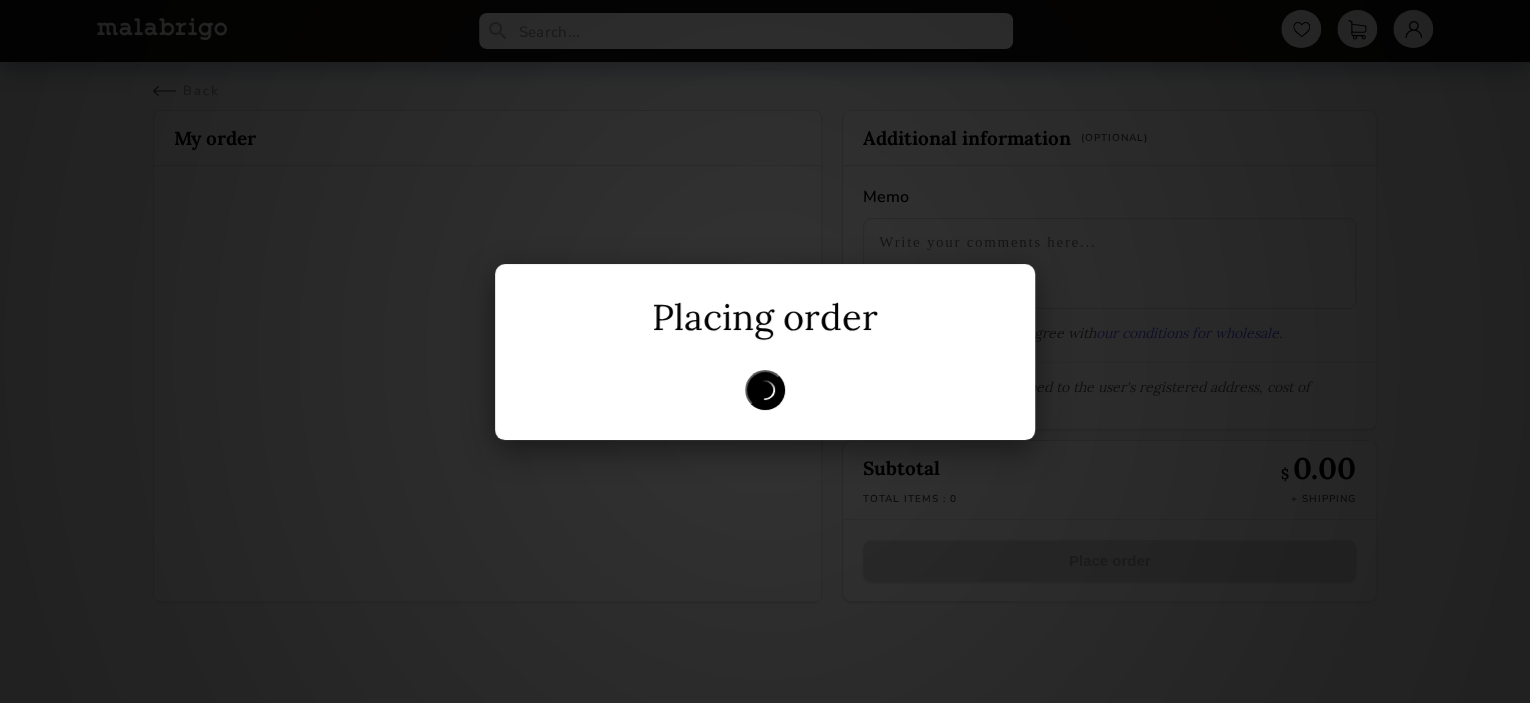 scroll, scrollTop: 0, scrollLeft: 0, axis: both 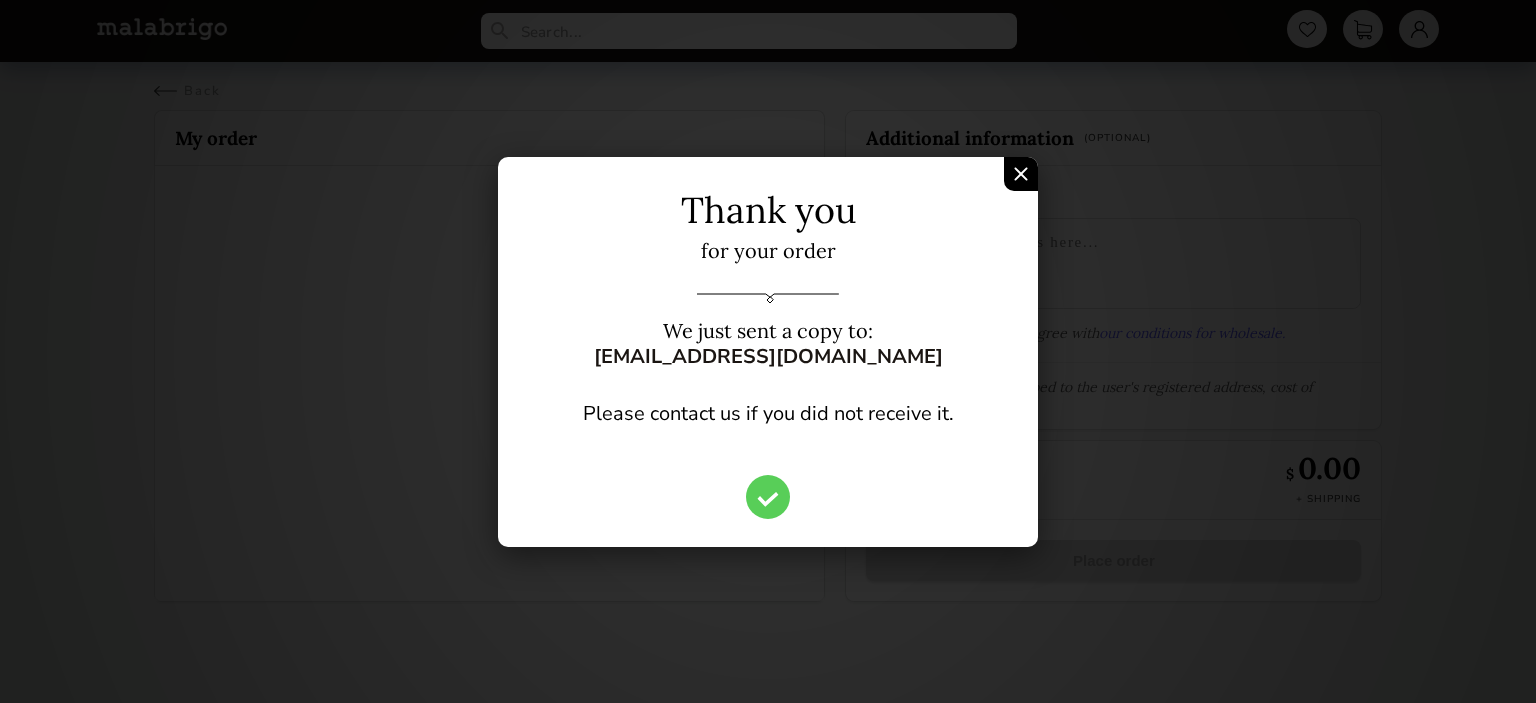 click at bounding box center [1021, 174] 